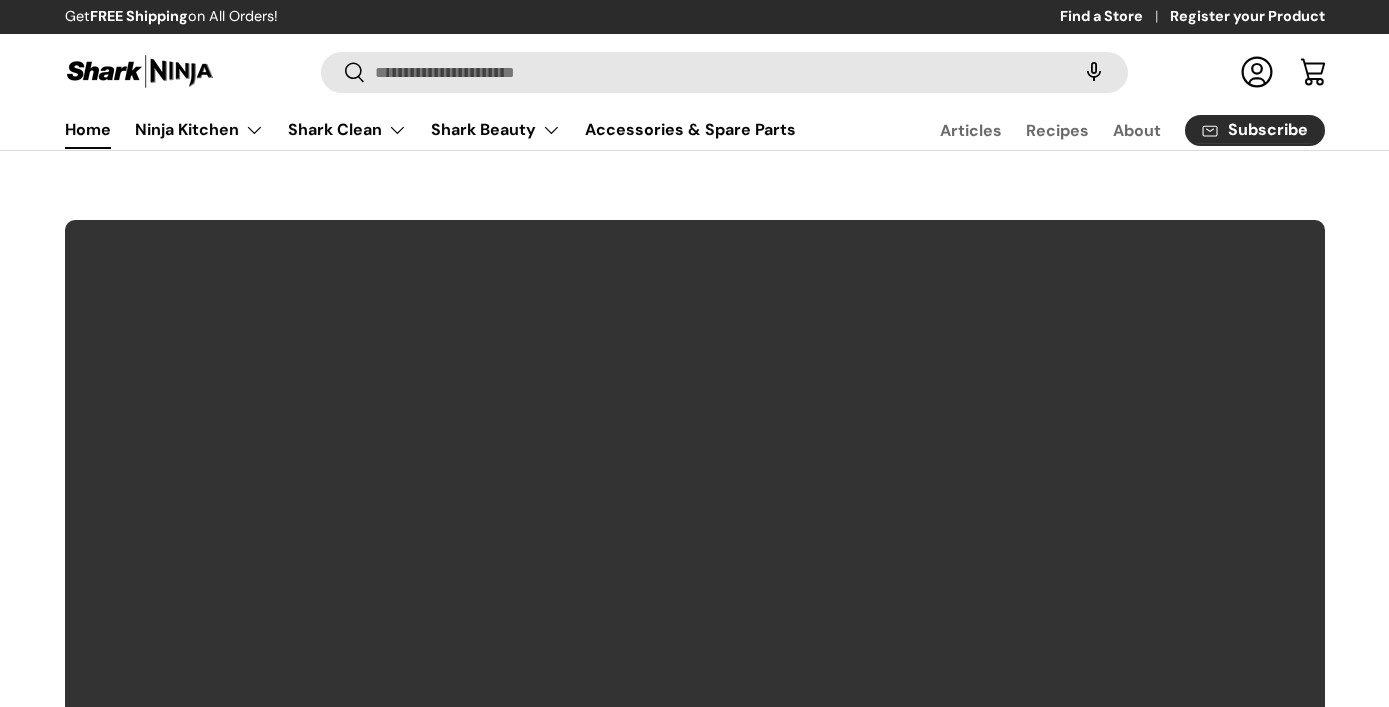 scroll, scrollTop: 262, scrollLeft: 0, axis: vertical 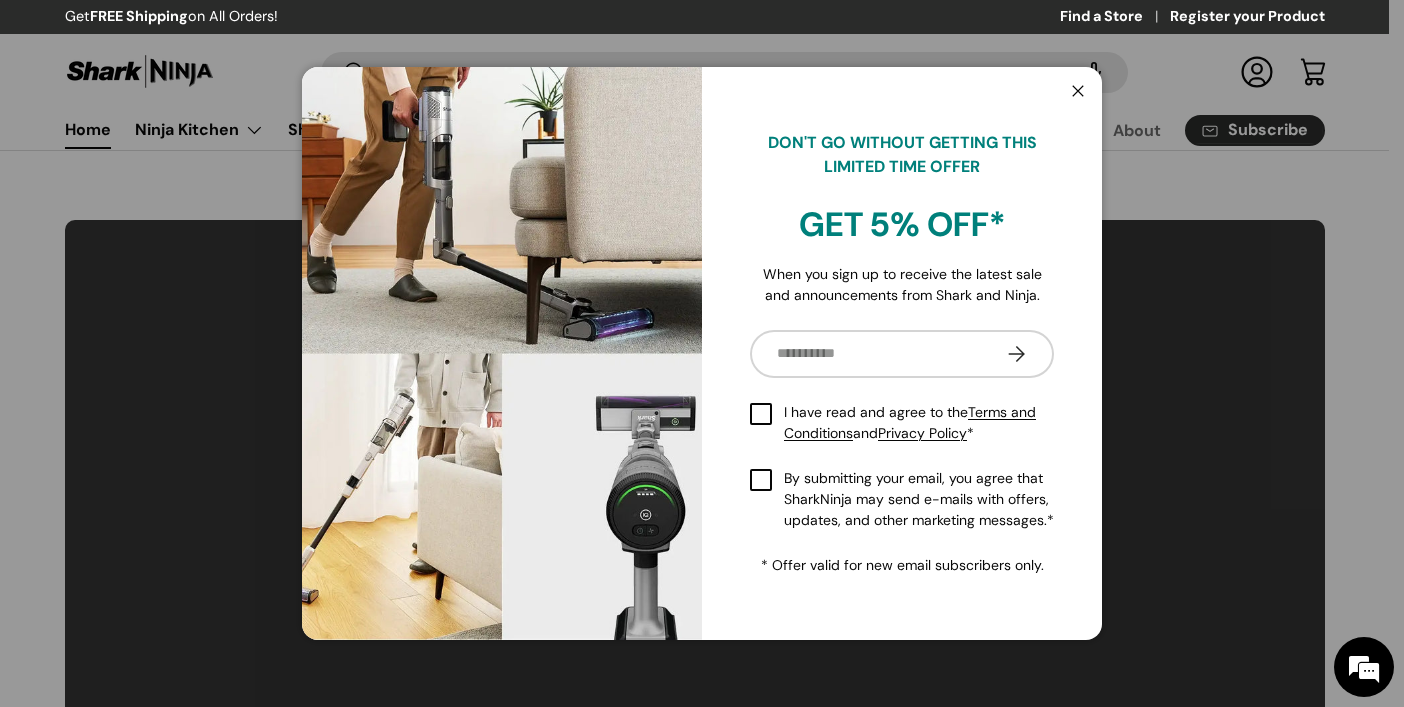 click on "Close" at bounding box center (1078, 92) 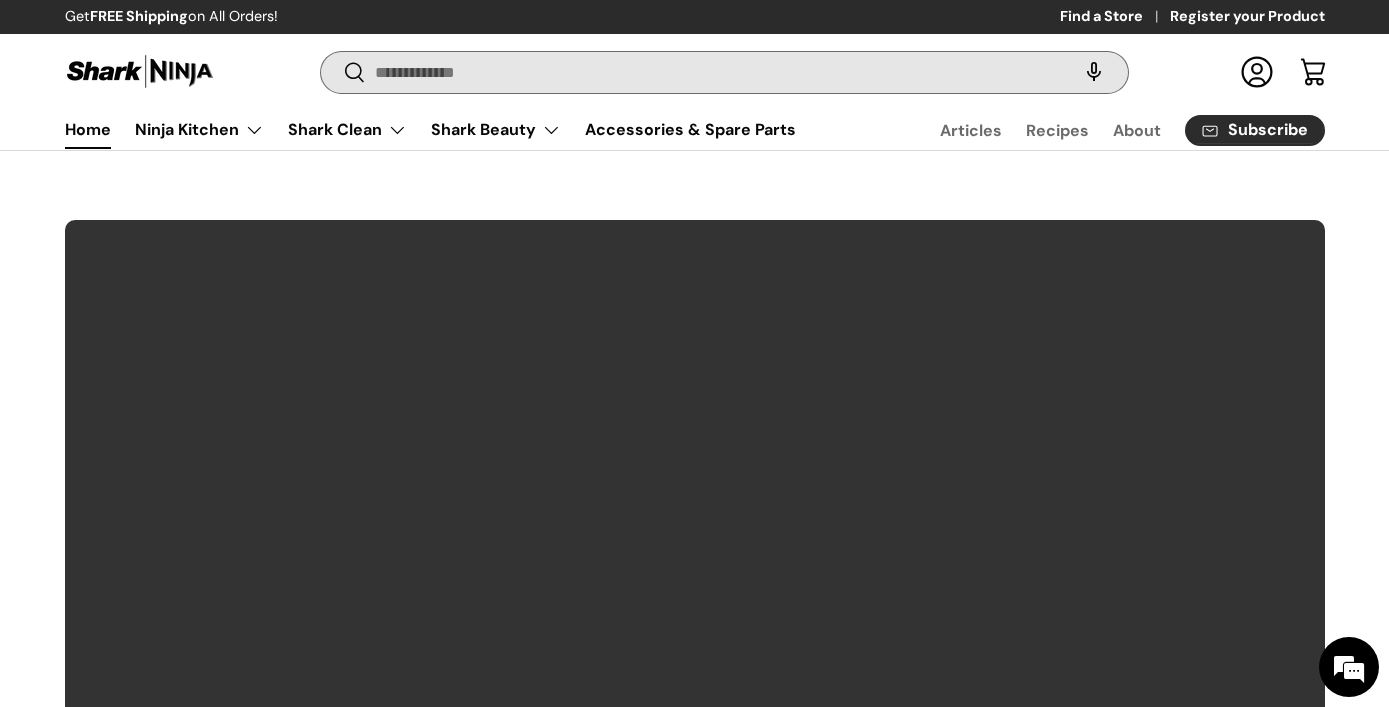 click on "Search" at bounding box center [724, 72] 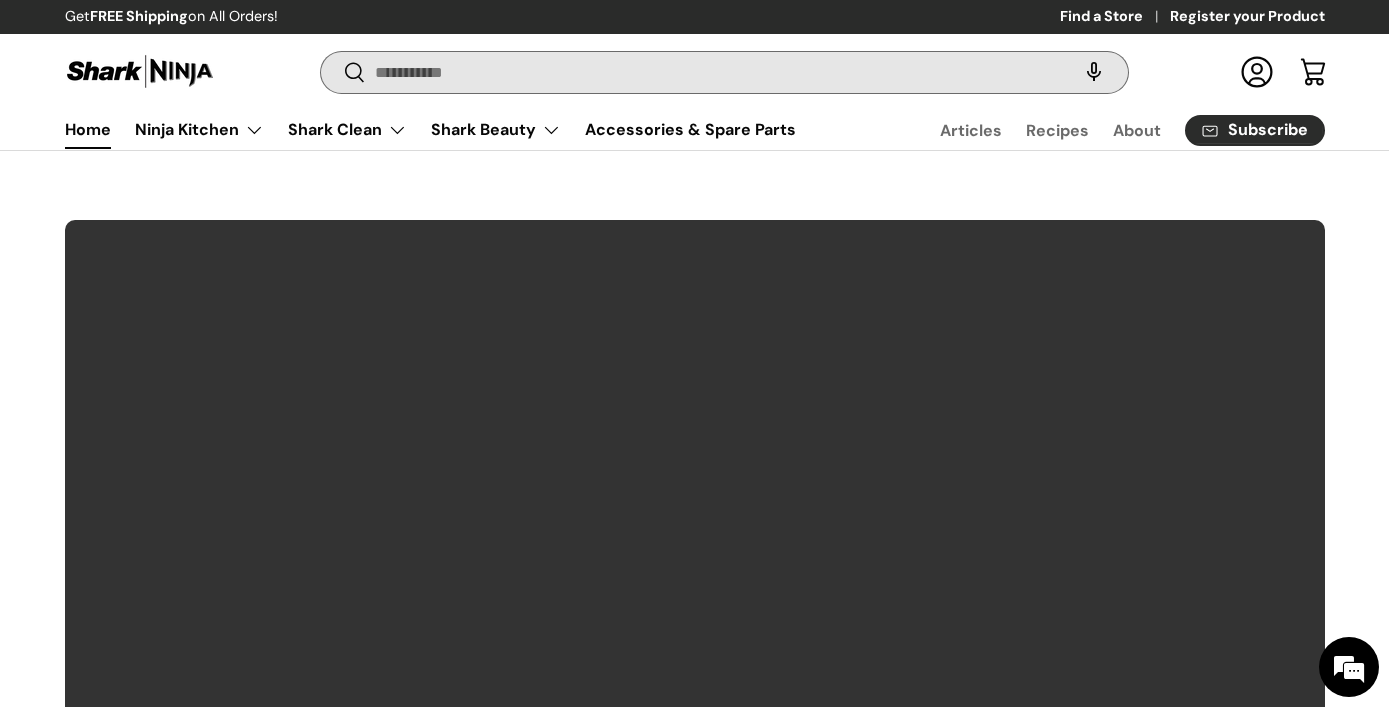 click on "Search" at bounding box center (724, 72) 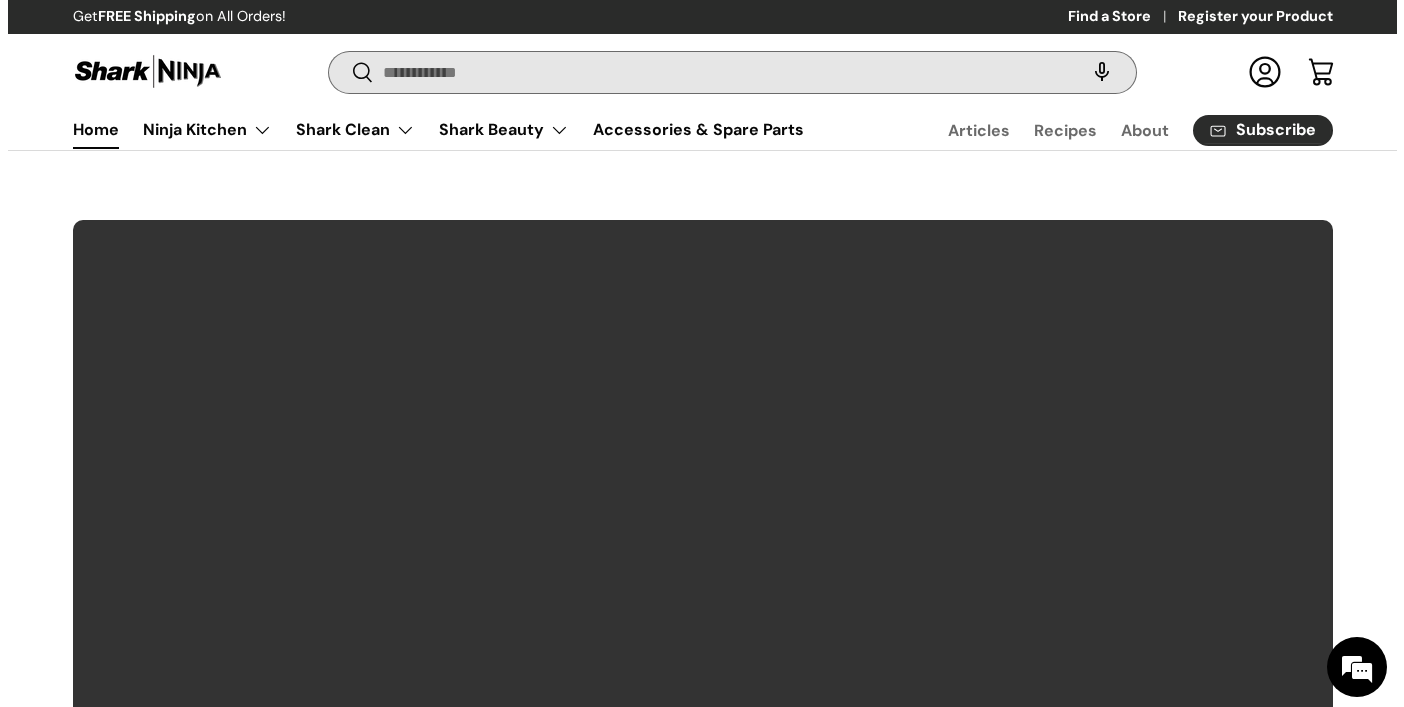 scroll, scrollTop: 0, scrollLeft: 0, axis: both 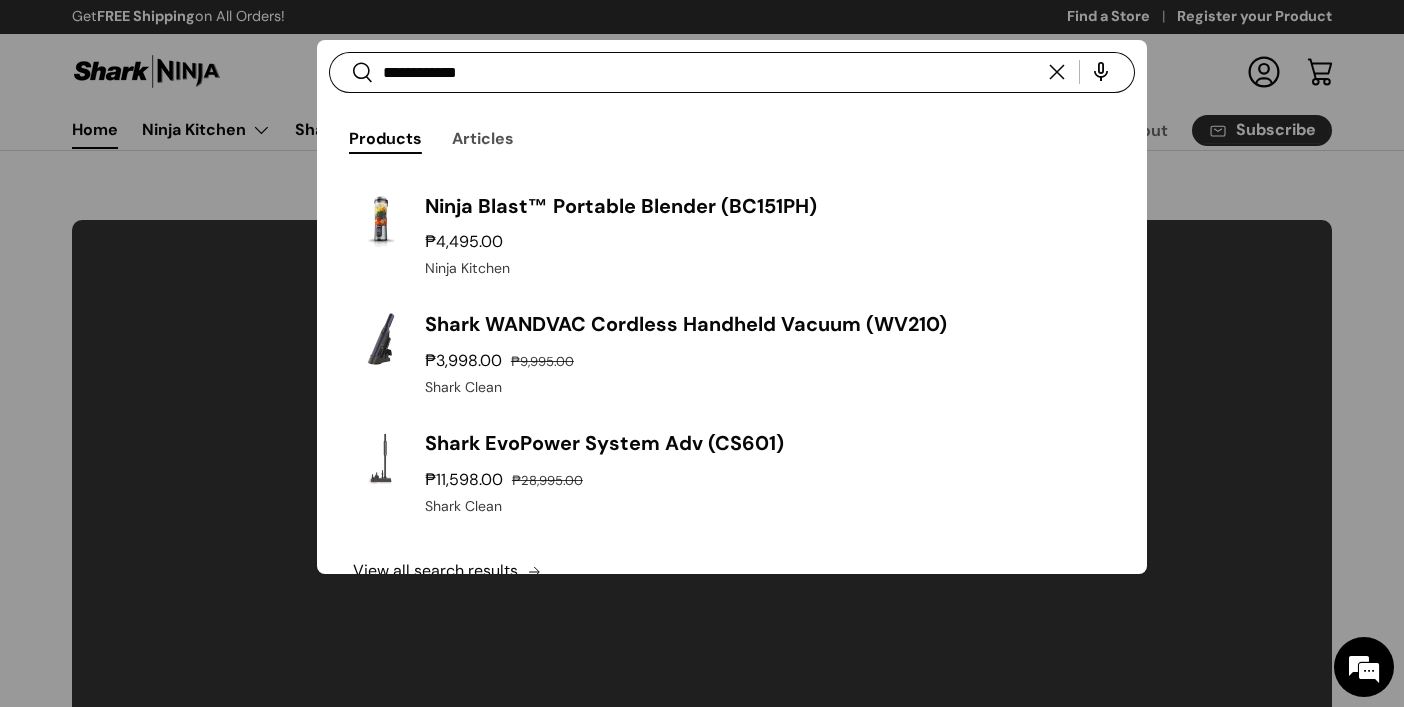 type on "**********" 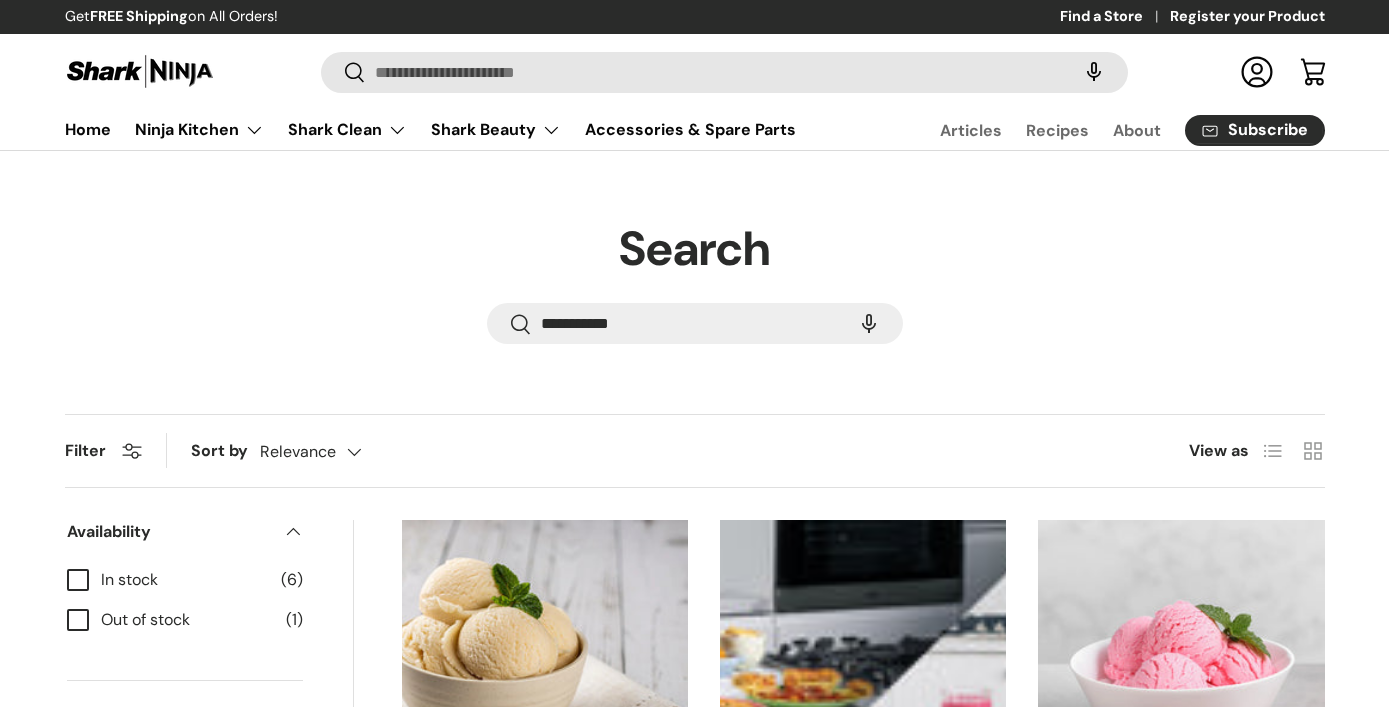 scroll, scrollTop: 0, scrollLeft: 0, axis: both 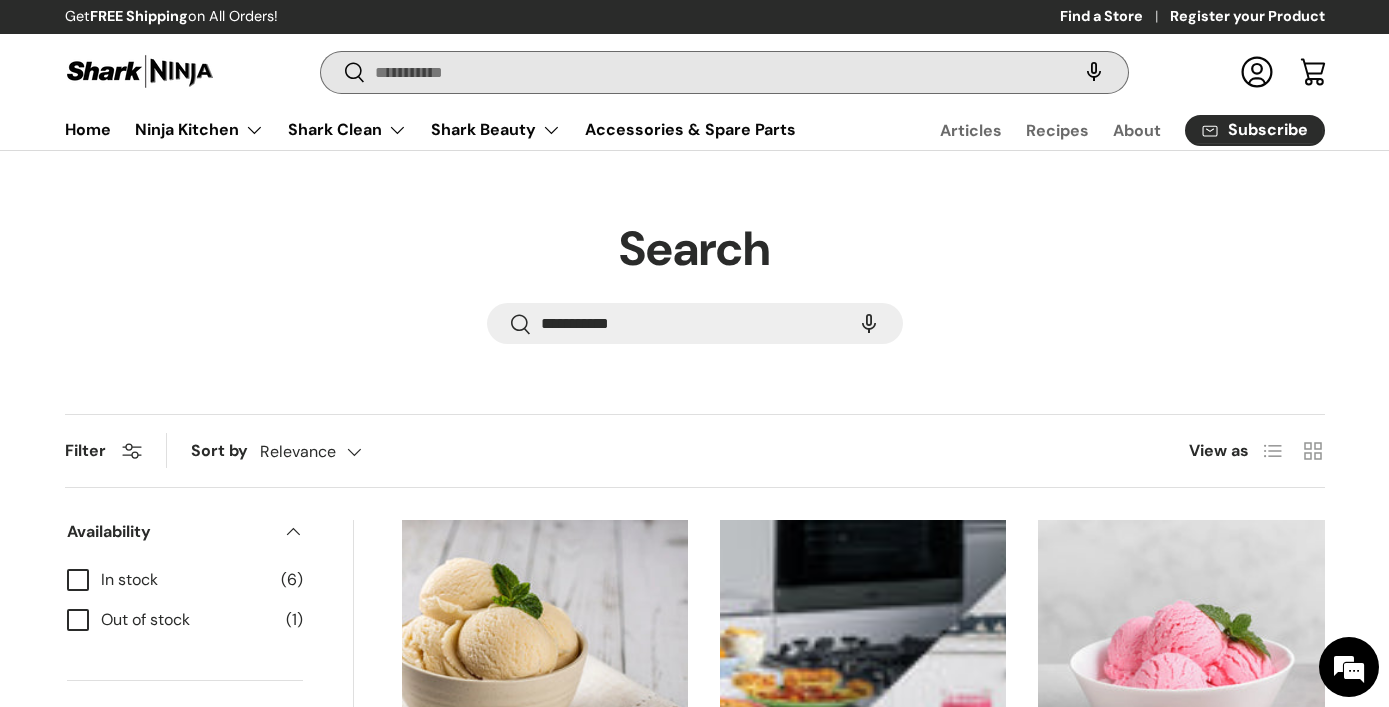 click on "Search" at bounding box center [724, 72] 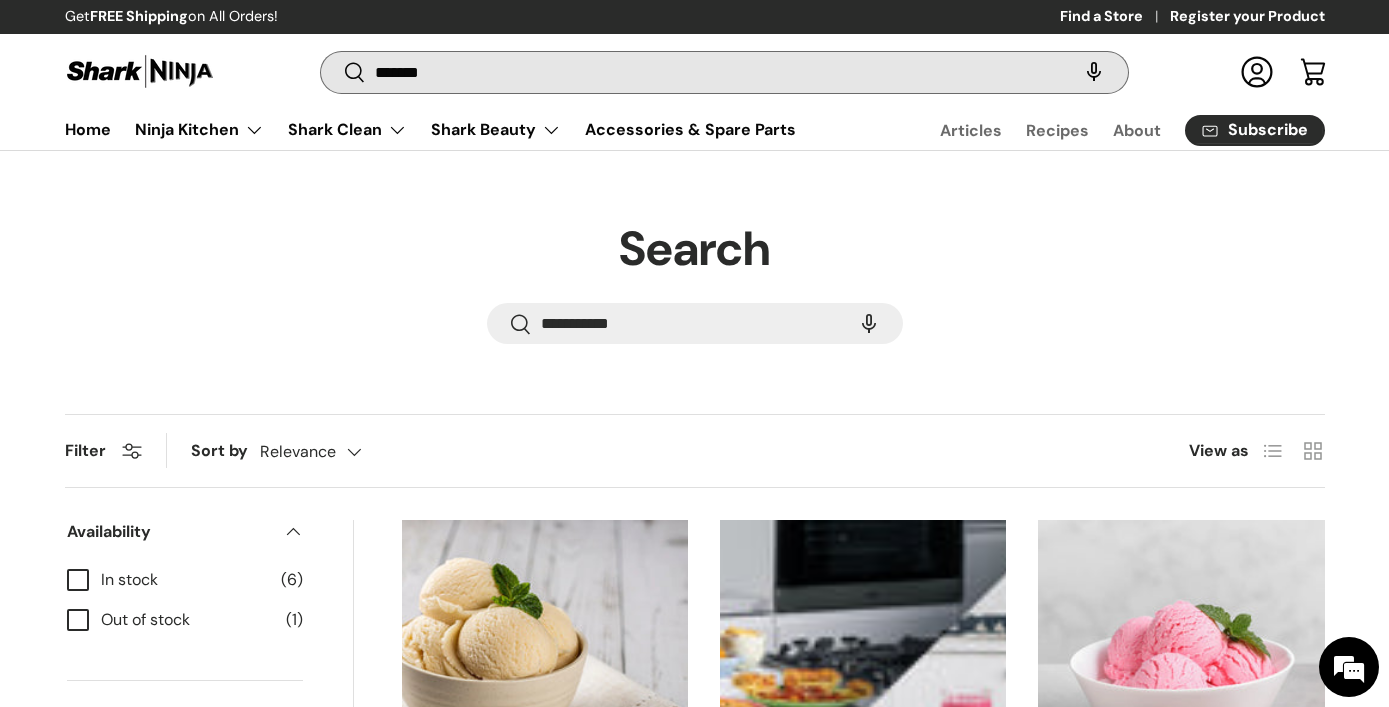 type on "******" 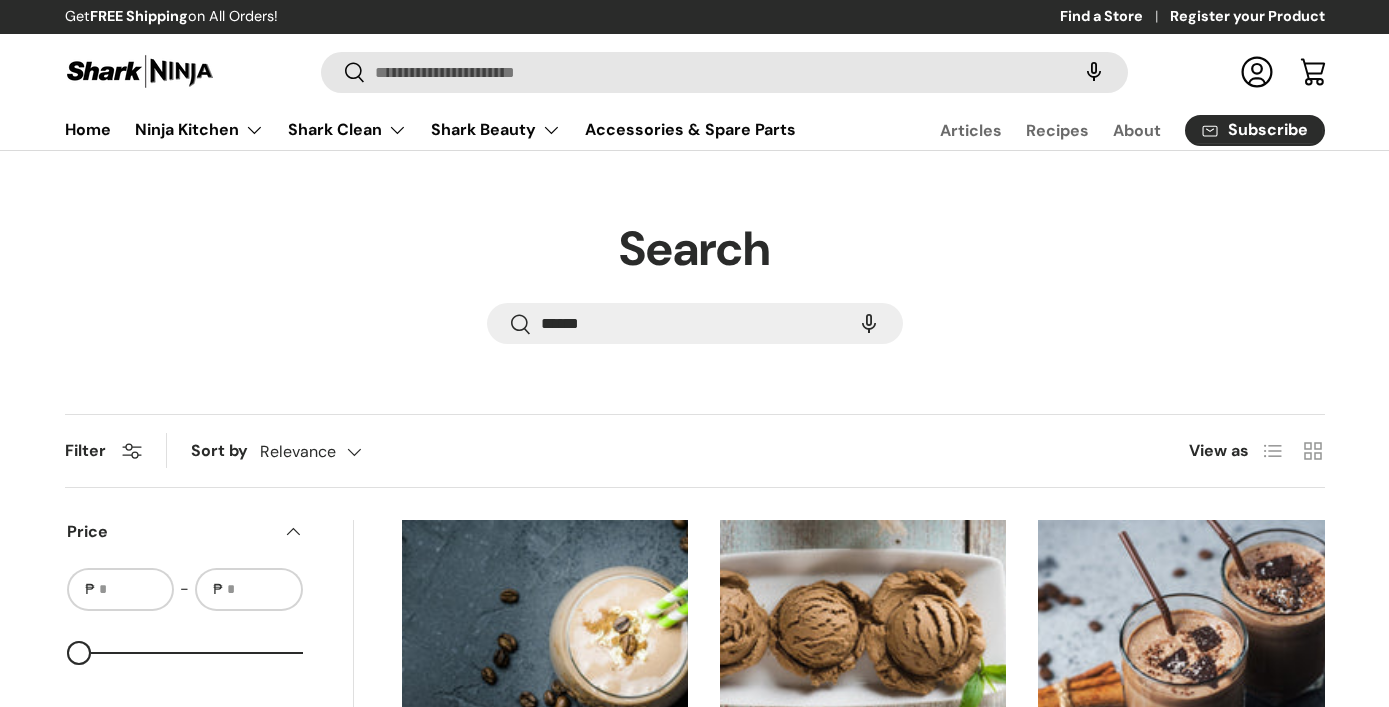 scroll, scrollTop: 0, scrollLeft: 0, axis: both 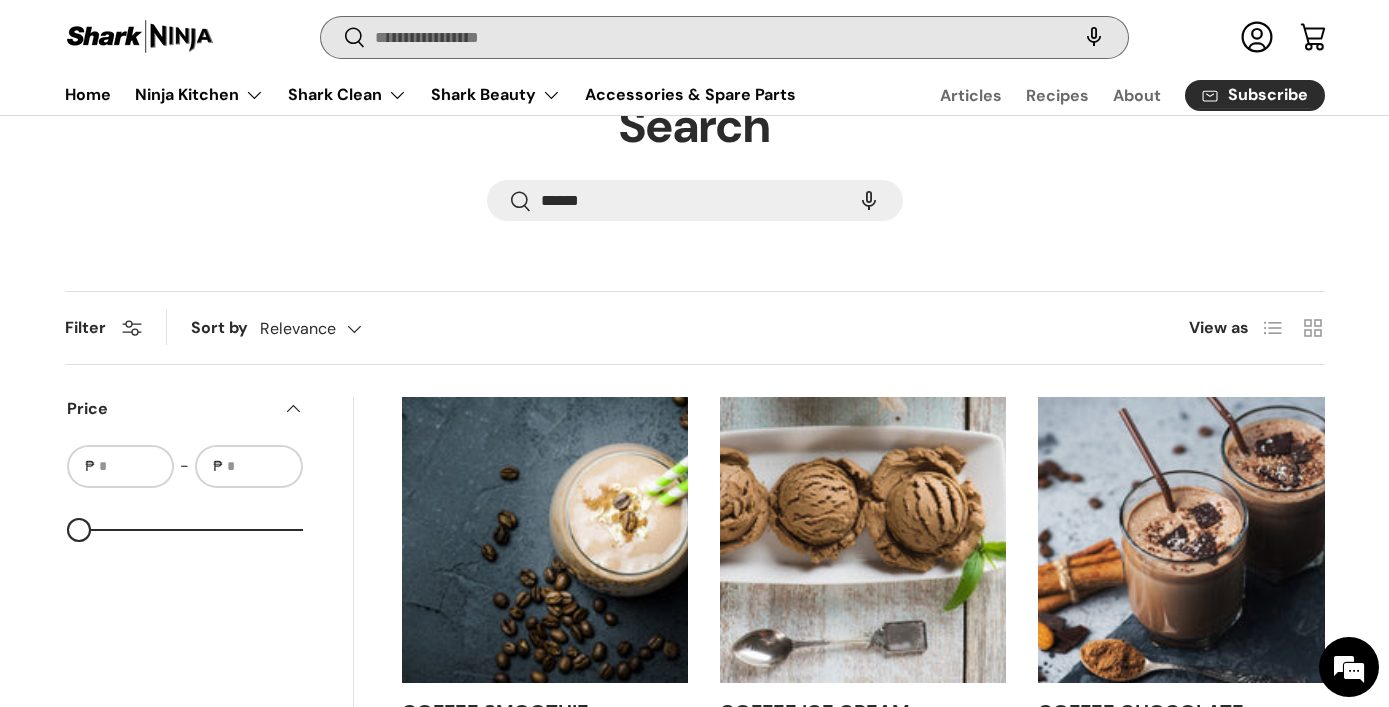 click on "Search" at bounding box center (724, 37) 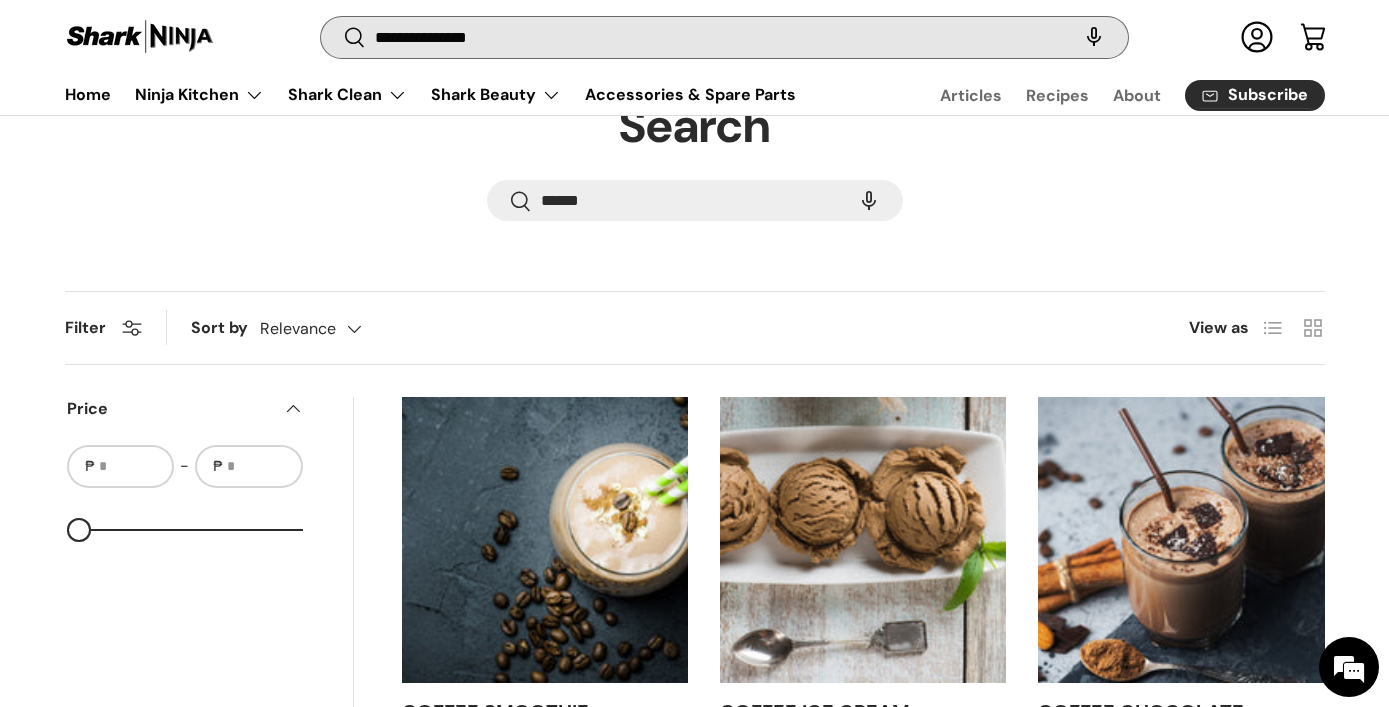 type on "**********" 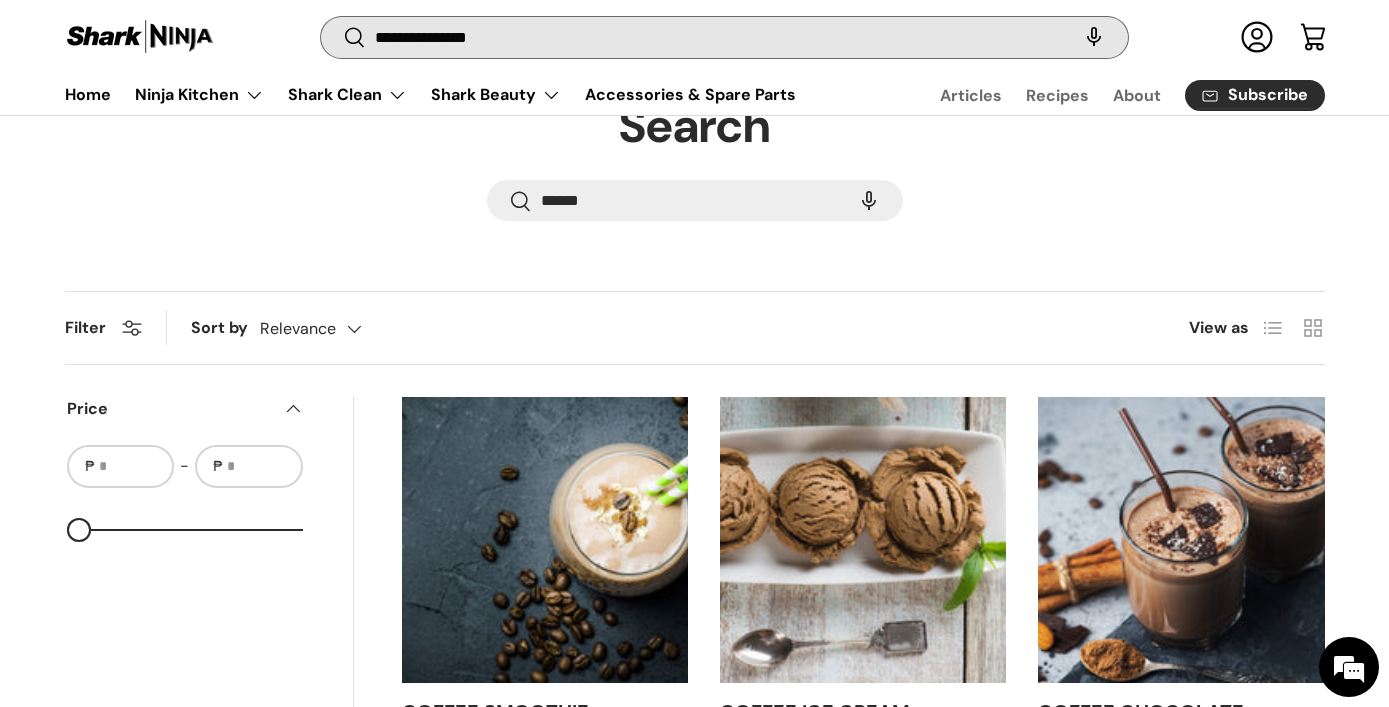 click on "Search" at bounding box center (343, 39) 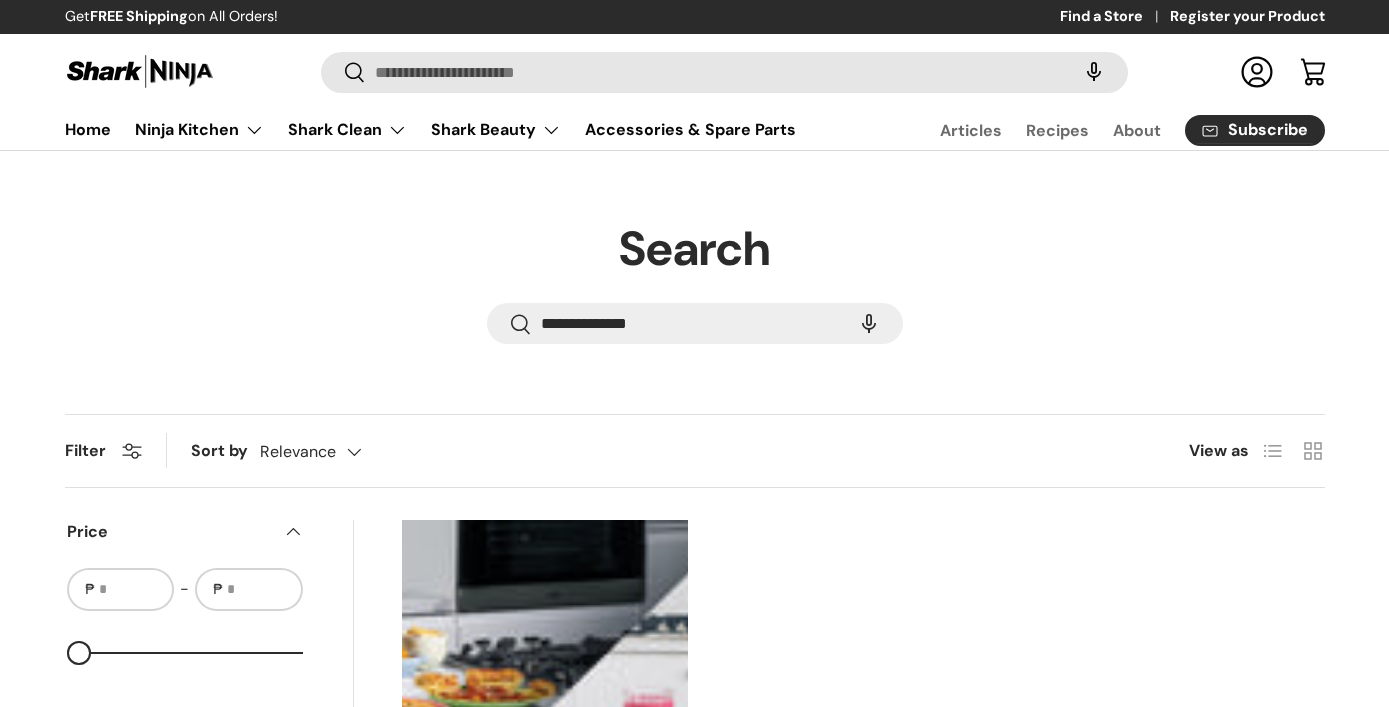 scroll, scrollTop: 0, scrollLeft: 0, axis: both 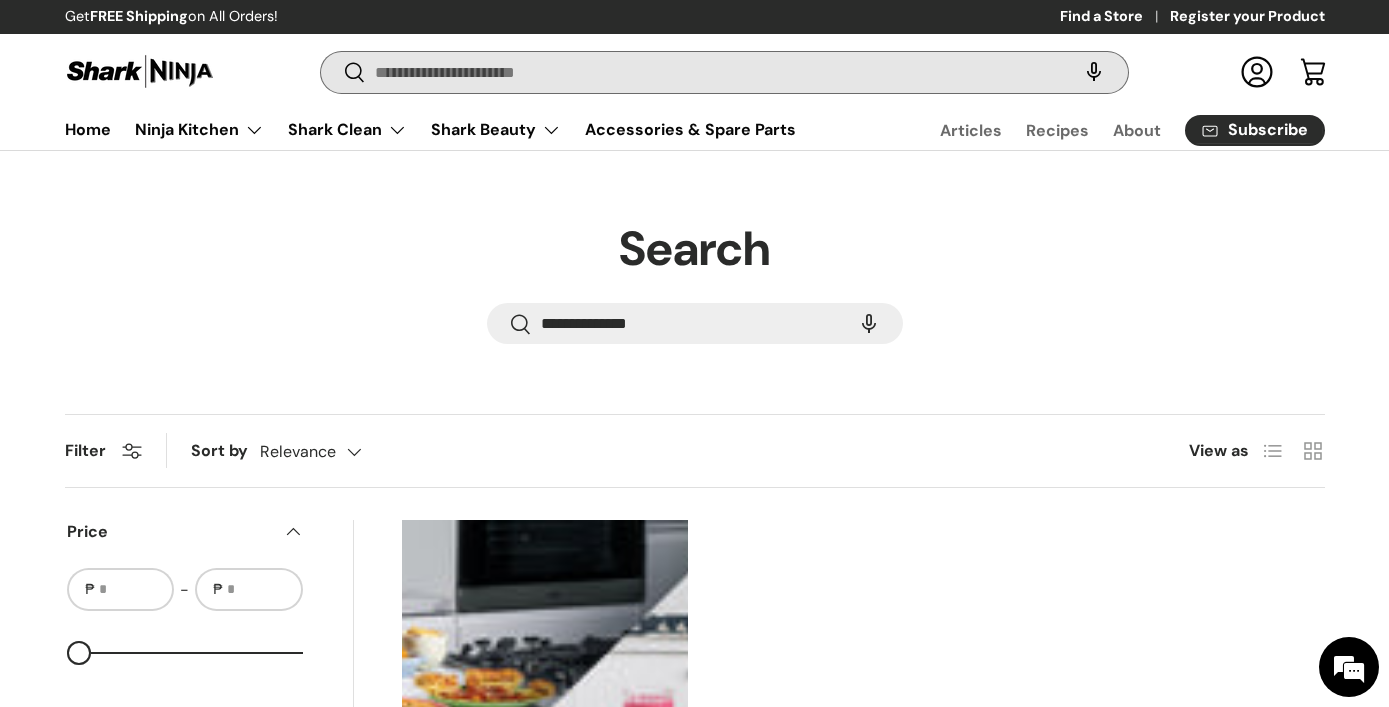 click on "Search" at bounding box center (724, 72) 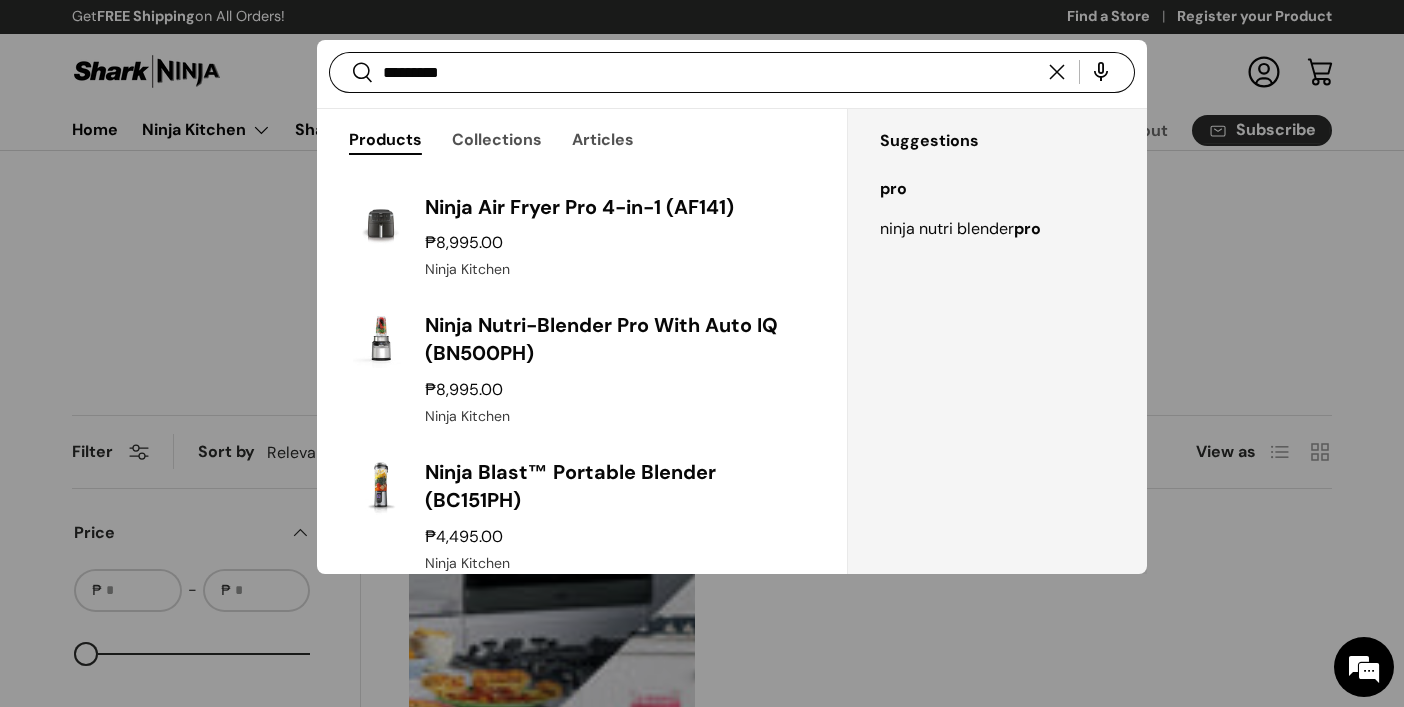 type on "********" 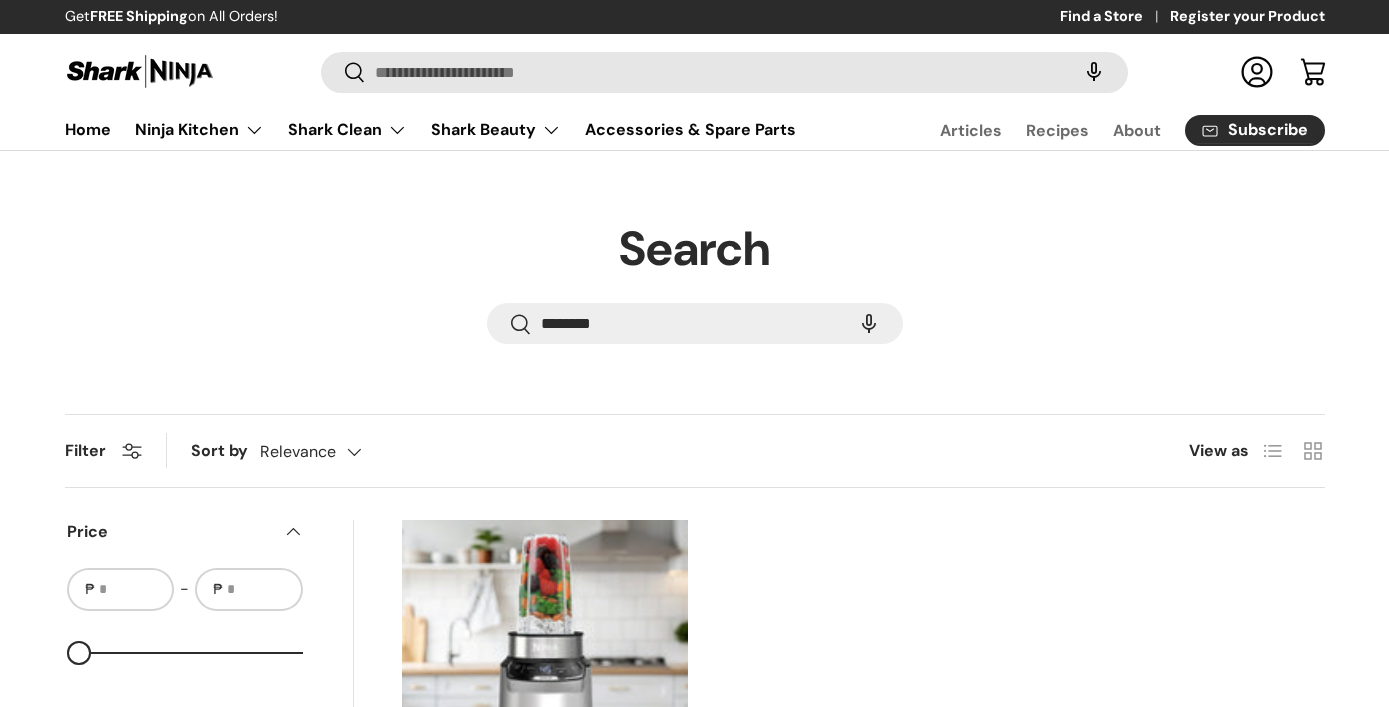 scroll, scrollTop: 0, scrollLeft: 0, axis: both 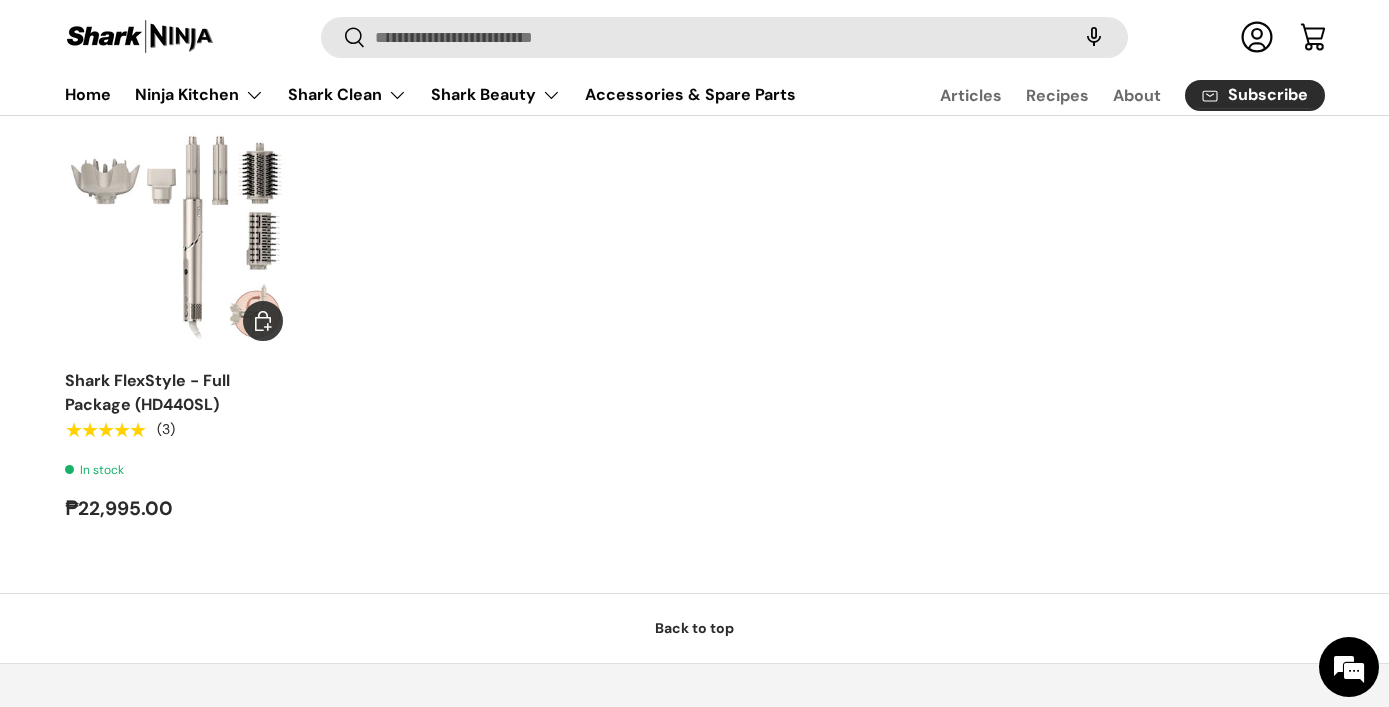 click at bounding box center (0, 0) 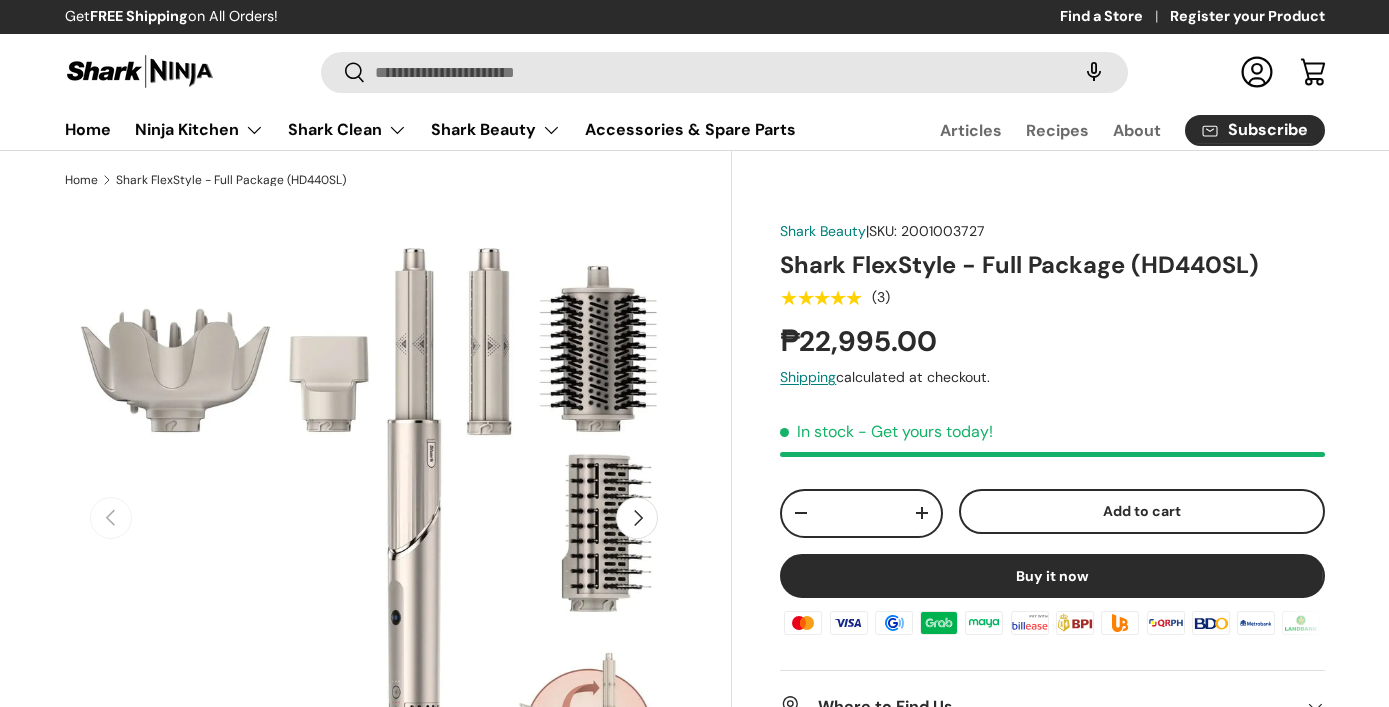 scroll, scrollTop: 7, scrollLeft: 0, axis: vertical 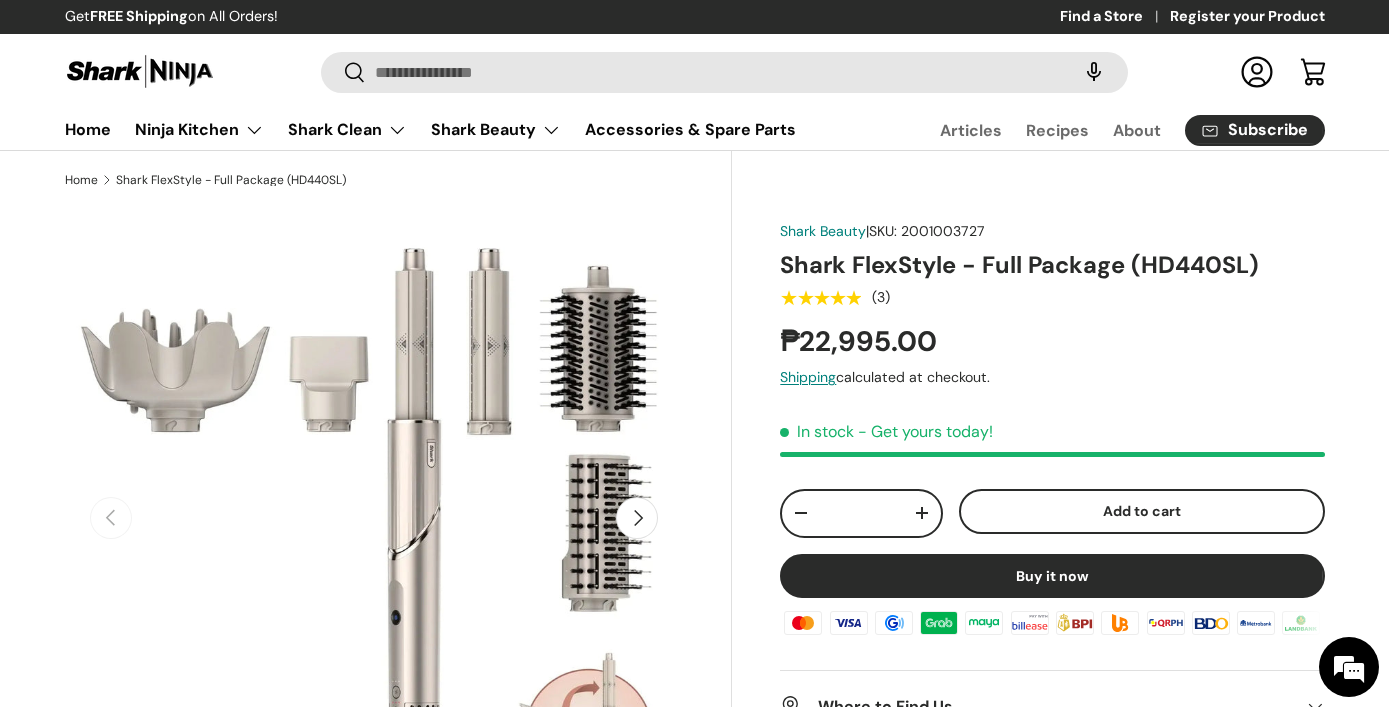 drag, startPoint x: 1306, startPoint y: 458, endPoint x: 1082, endPoint y: 426, distance: 226.27417 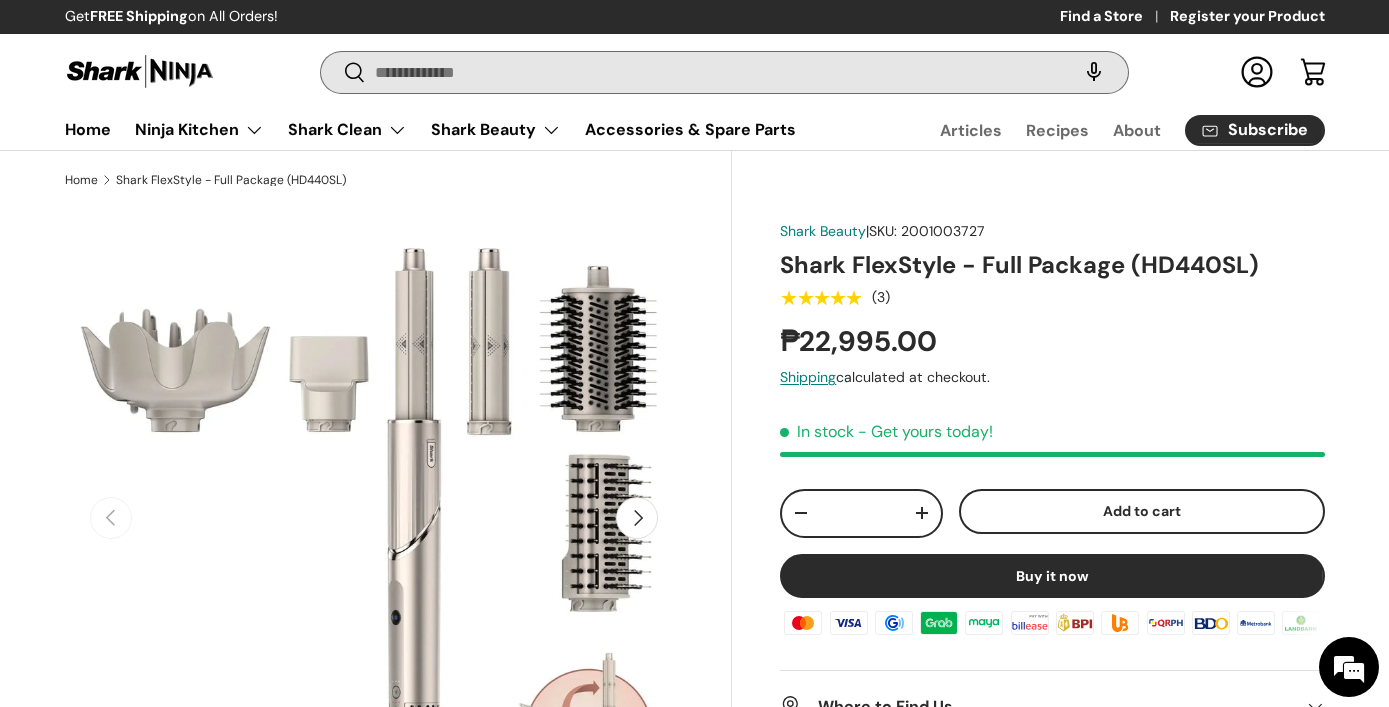 click on "Search" at bounding box center (724, 72) 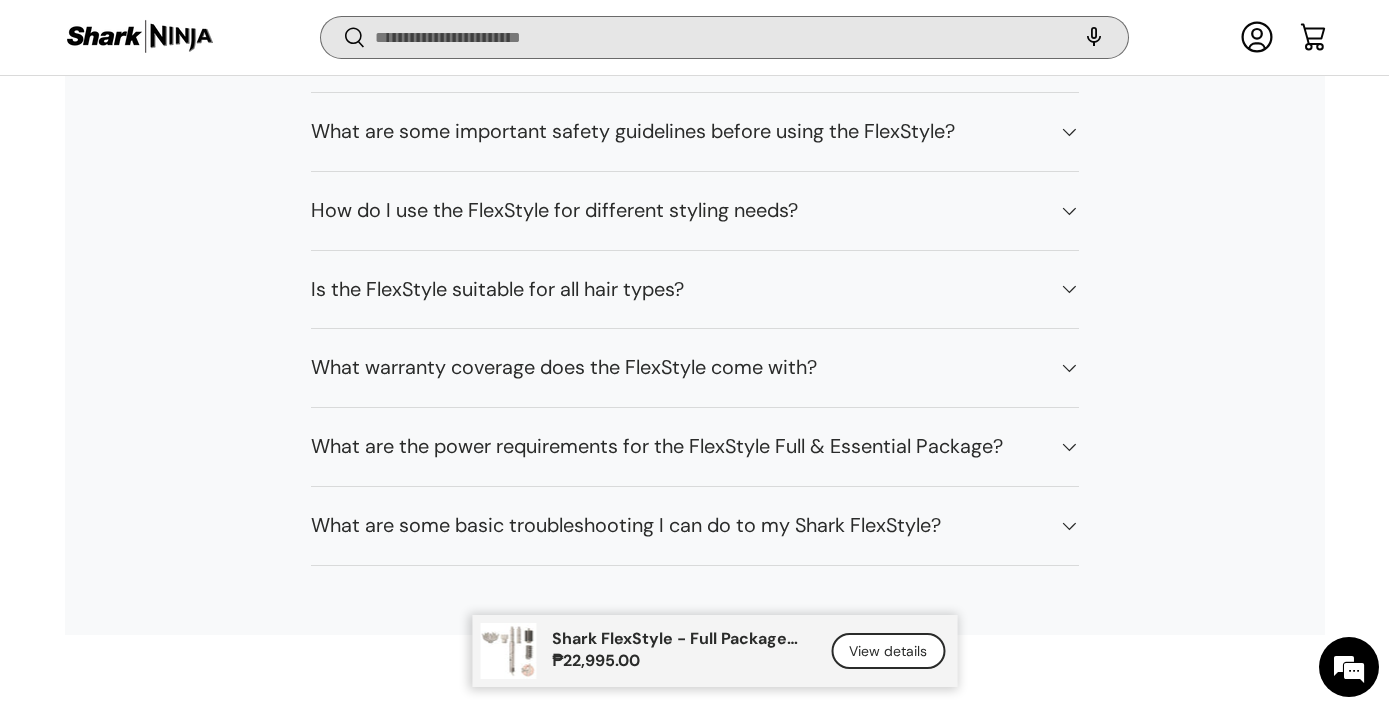 scroll, scrollTop: 8866, scrollLeft: 0, axis: vertical 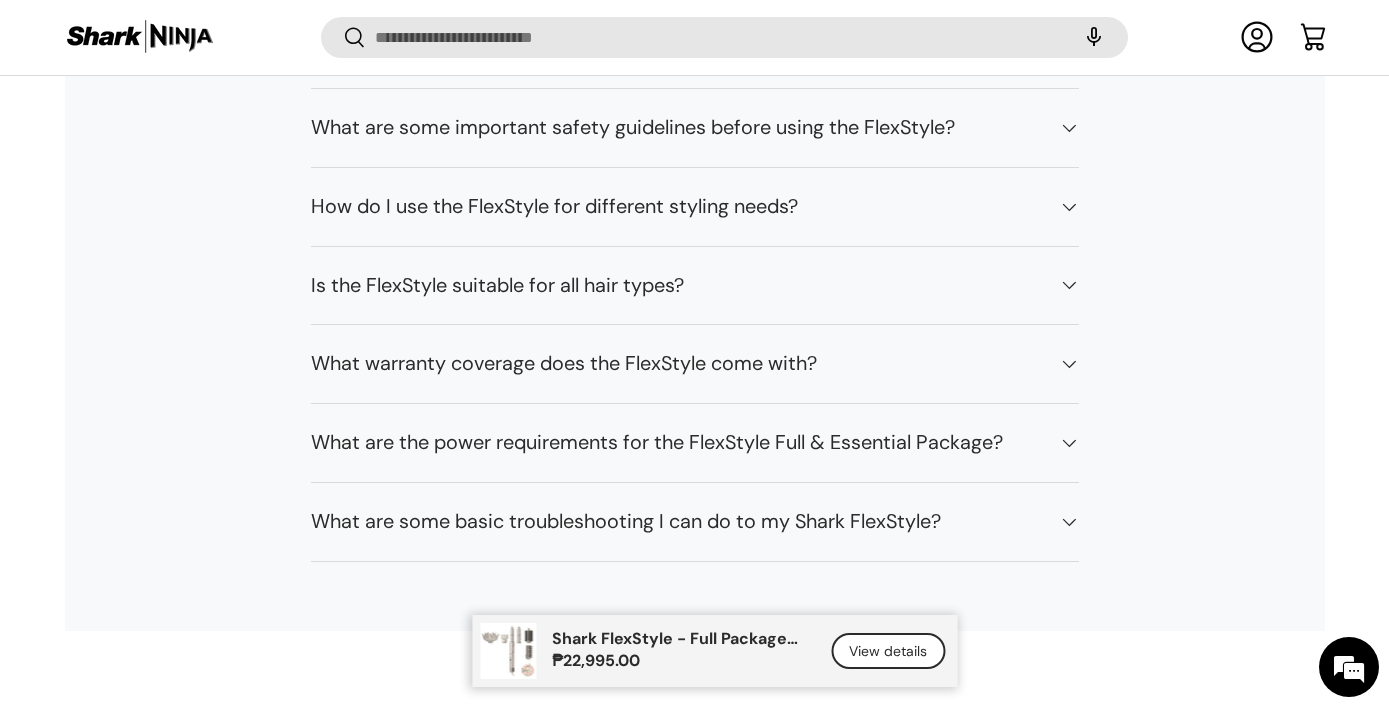click on "How do I use the FlexStyle for different styling needs?​" at bounding box center (695, 207) 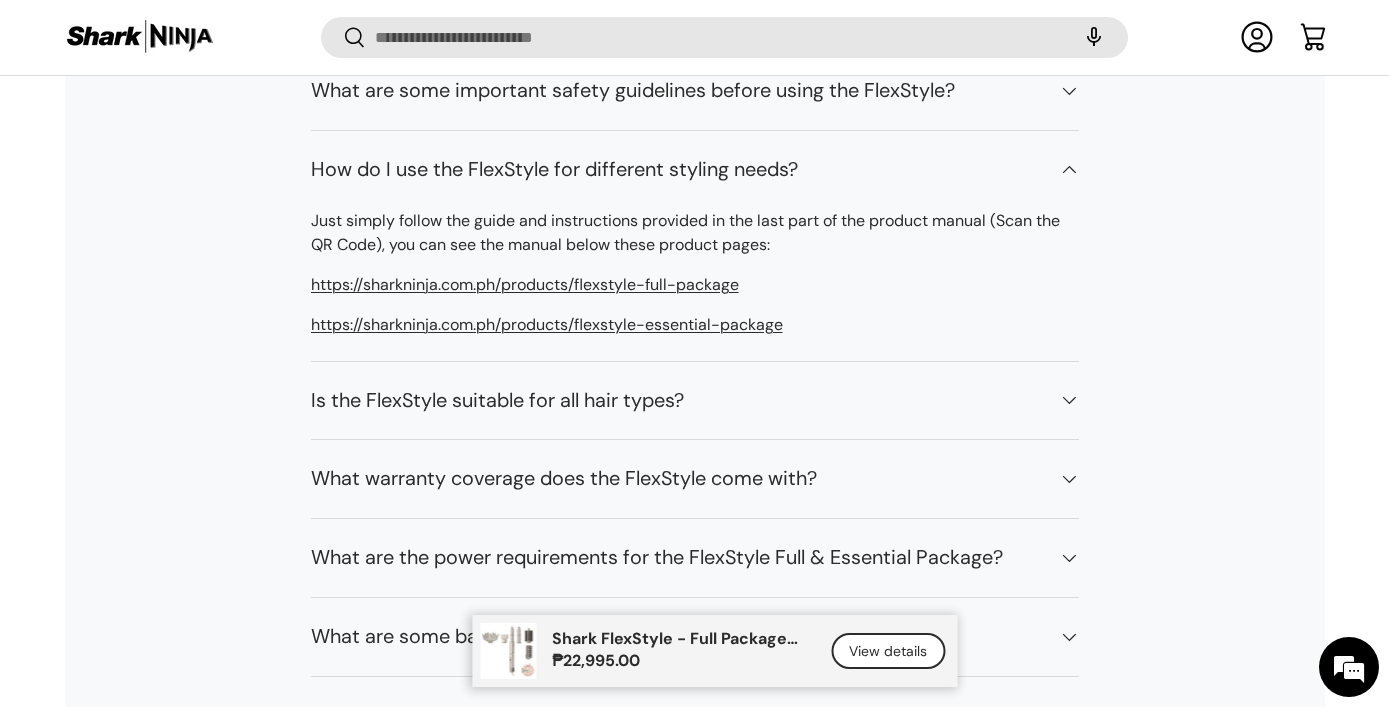 click on "Is the FlexStyle suitable for all hair types?" at bounding box center [679, 401] 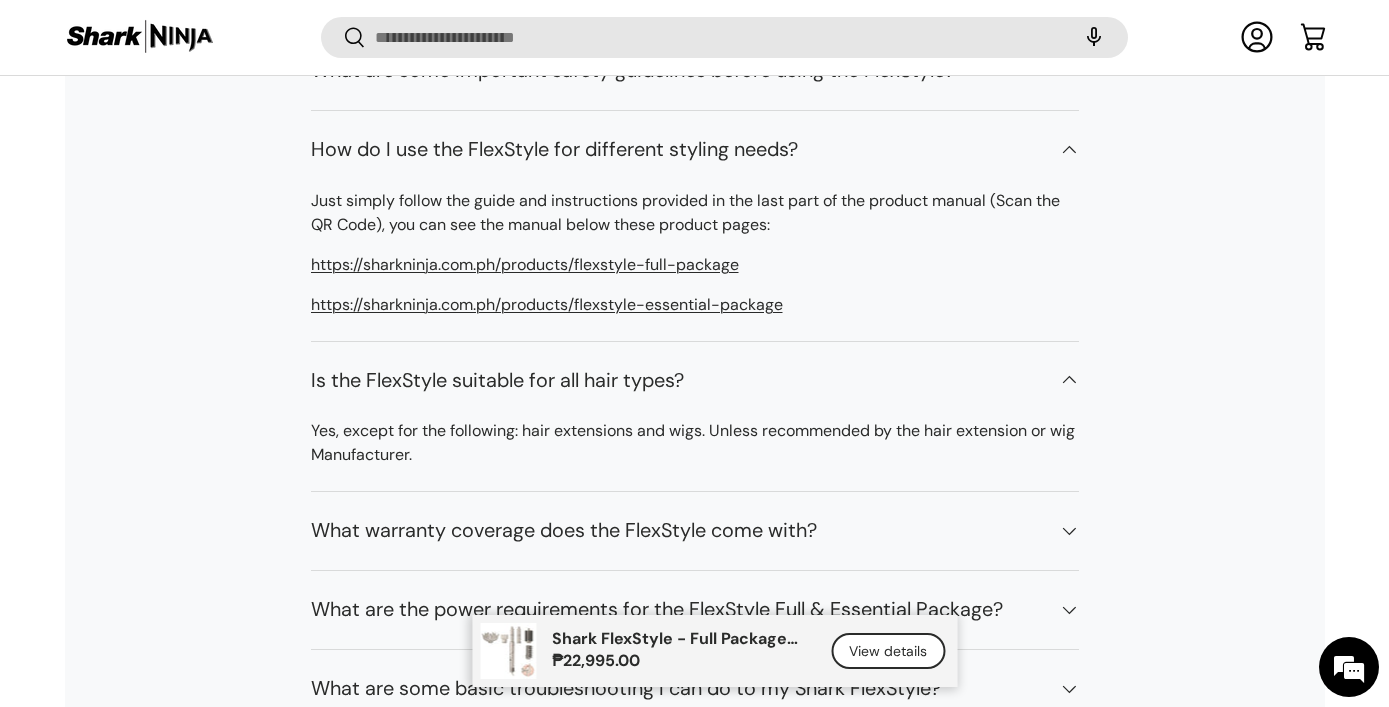 scroll, scrollTop: 8933, scrollLeft: 0, axis: vertical 